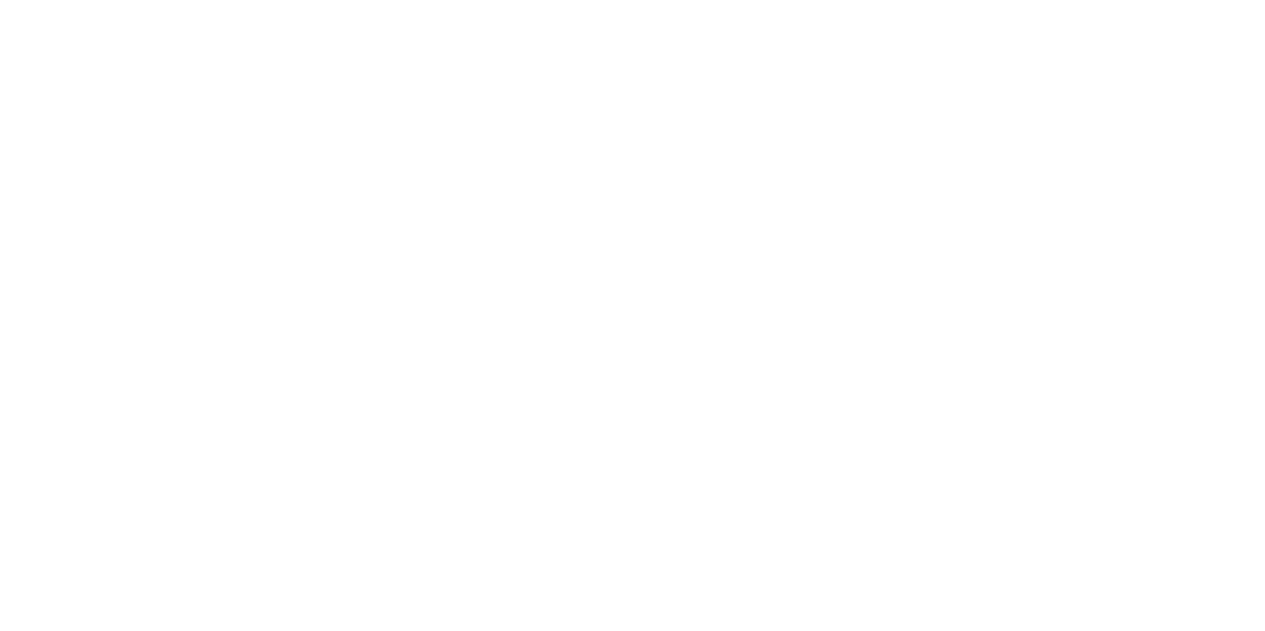 scroll, scrollTop: 0, scrollLeft: 0, axis: both 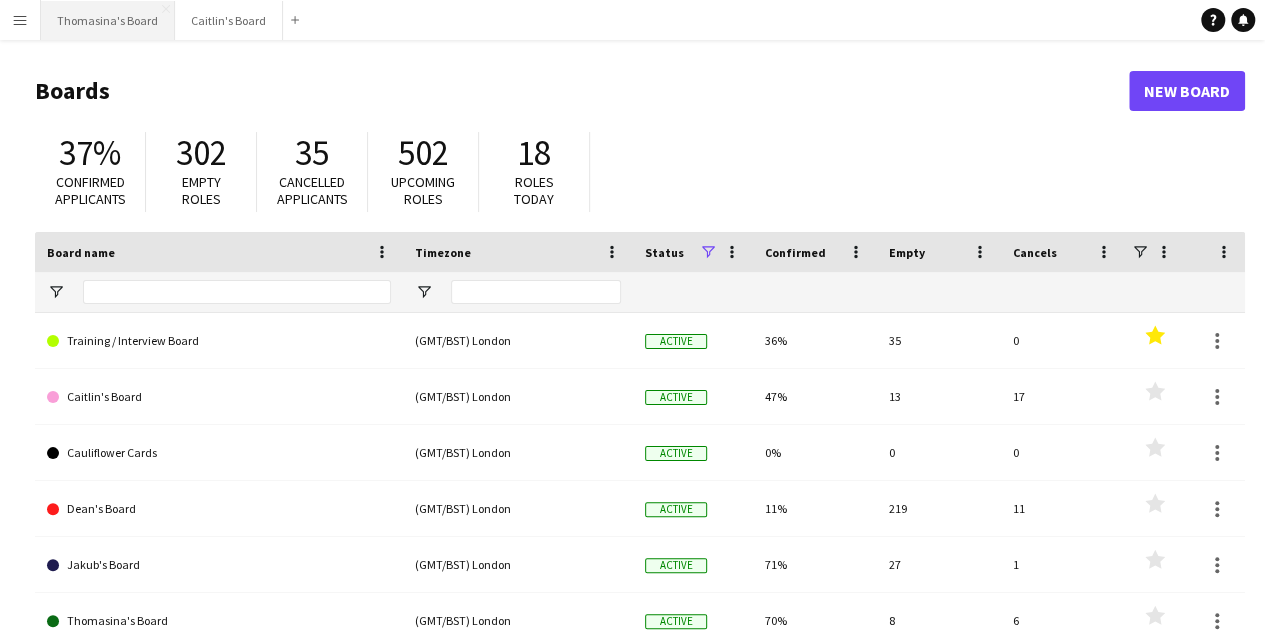 click on "Thomasina's Board
Close" at bounding box center [108, 20] 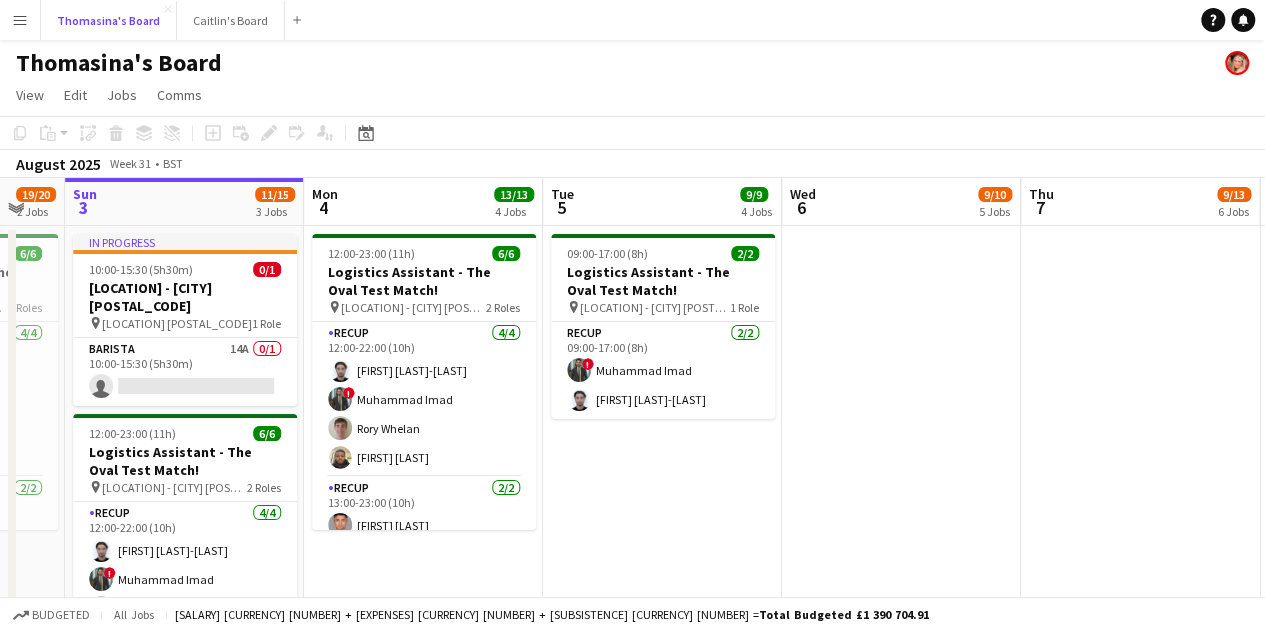 scroll, scrollTop: 0, scrollLeft: 793, axis: horizontal 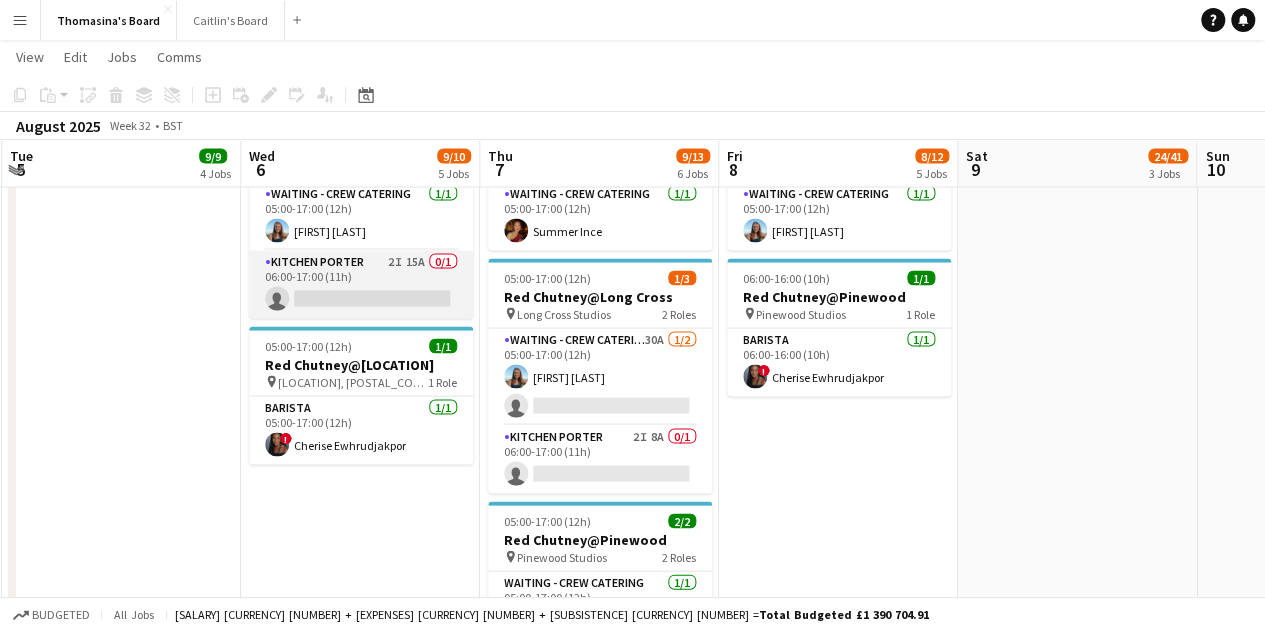 click on "Kitchen Porter   2I   15A   0/1   06:00-17:00 (11h)
single-neutral-actions" at bounding box center [361, 285] 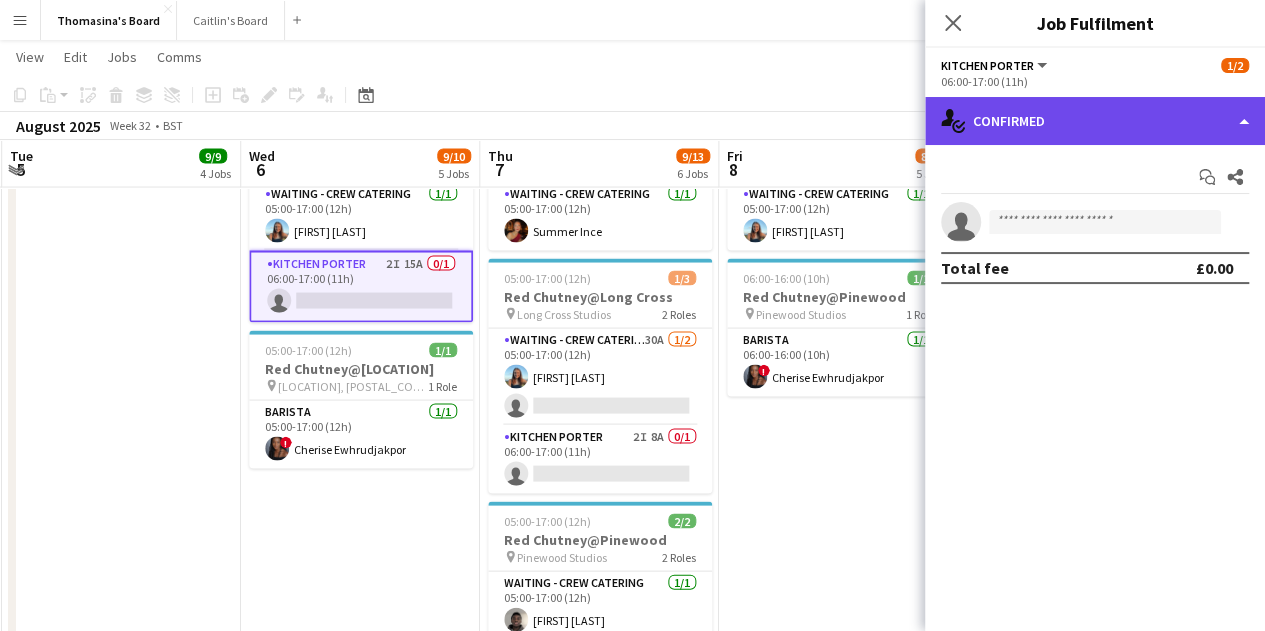 click on "single-neutral-actions-check-2
Confirmed" 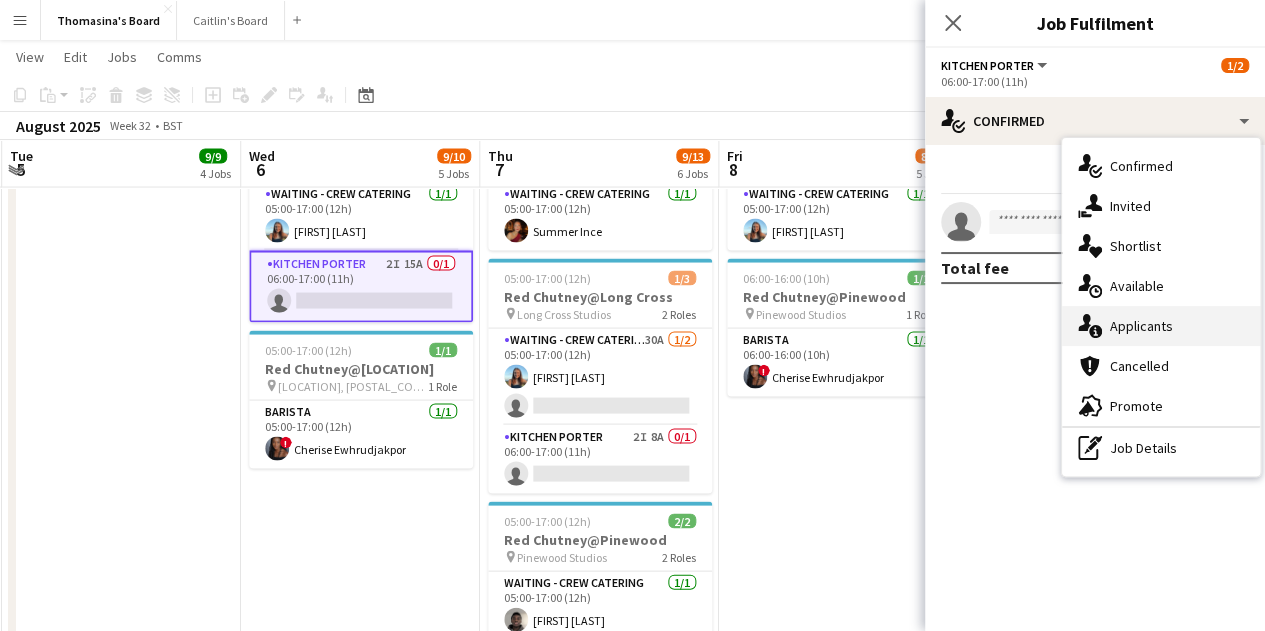 click on "single-neutral-actions-information
Applicants" at bounding box center (1161, 326) 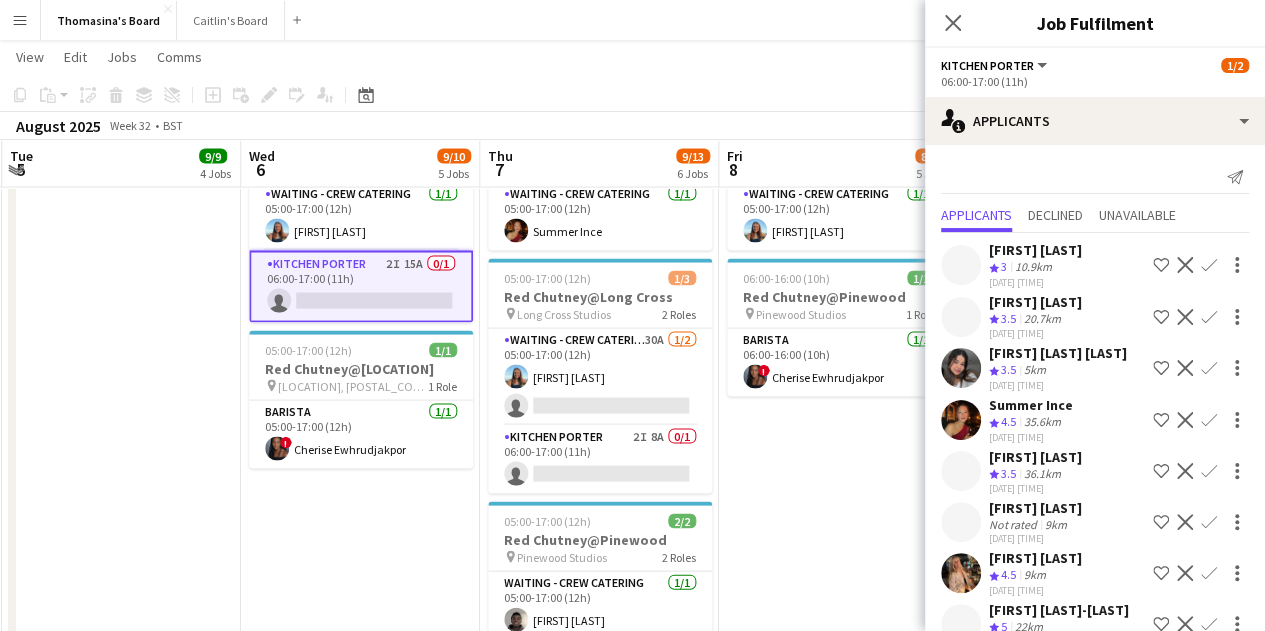 scroll, scrollTop: 424, scrollLeft: 0, axis: vertical 